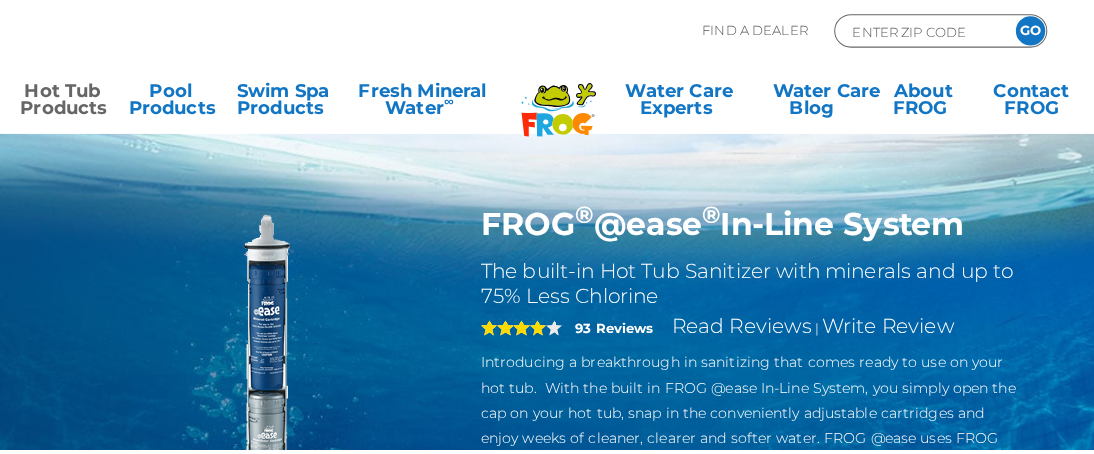scroll, scrollTop: 0, scrollLeft: 0, axis: both 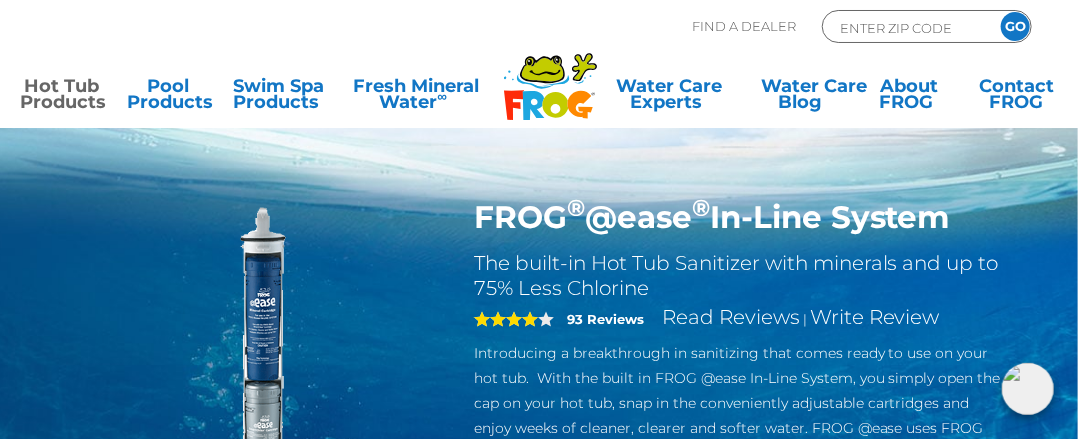 click 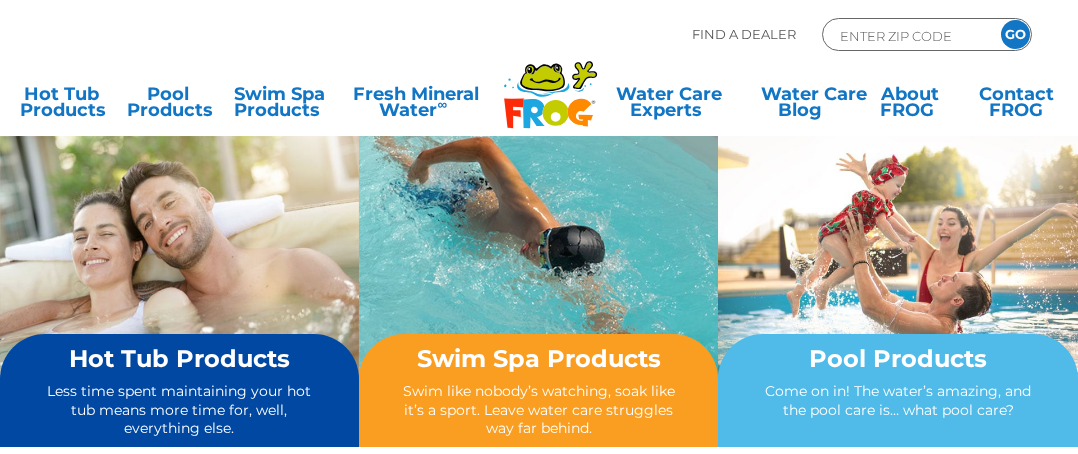 scroll, scrollTop: 0, scrollLeft: 0, axis: both 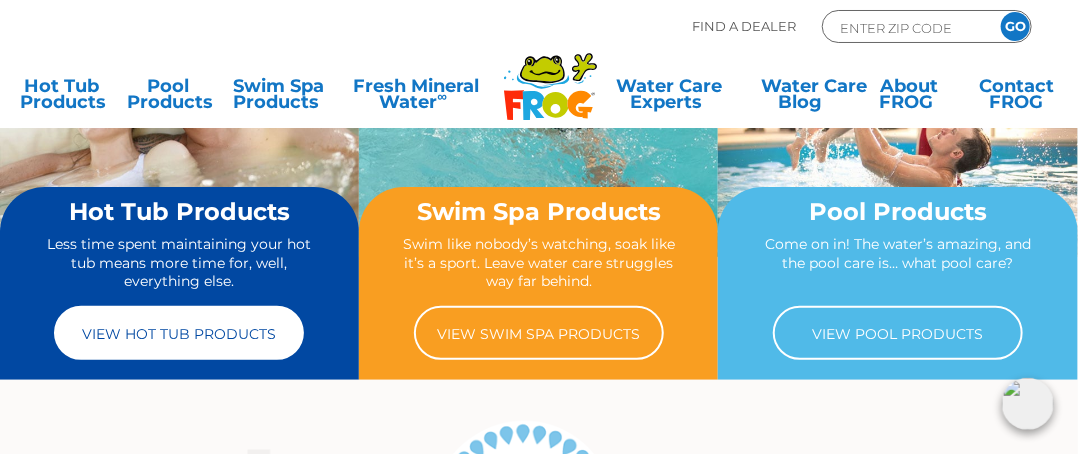 click on "View Hot Tub Products" at bounding box center (179, 333) 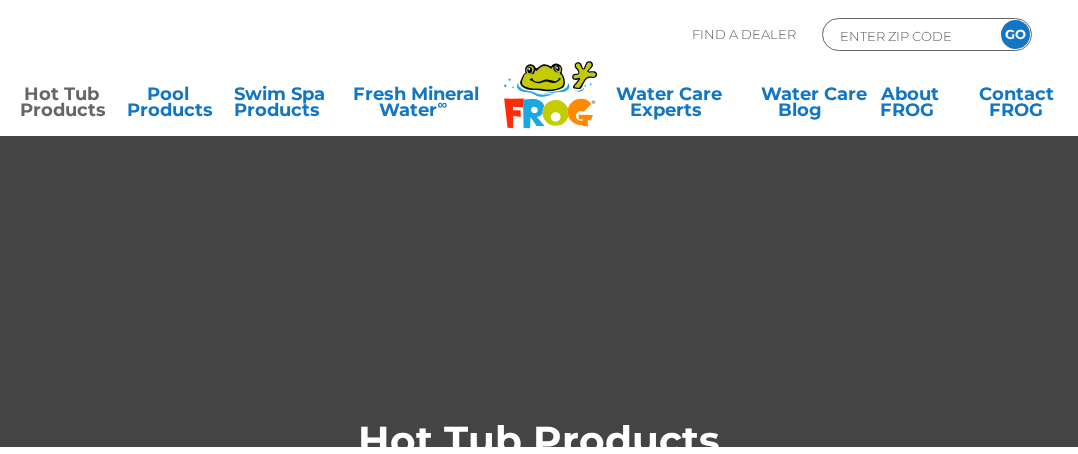 scroll, scrollTop: 0, scrollLeft: 0, axis: both 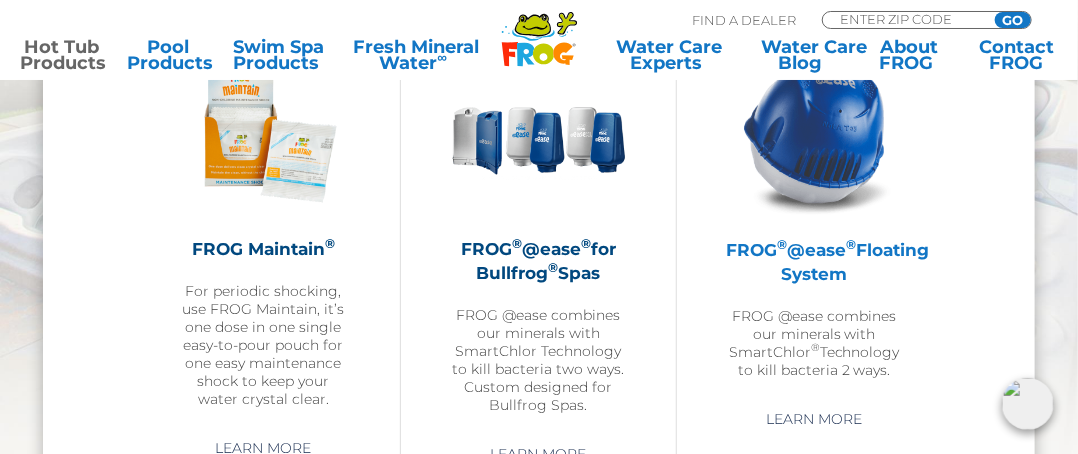 click at bounding box center (814, 132) 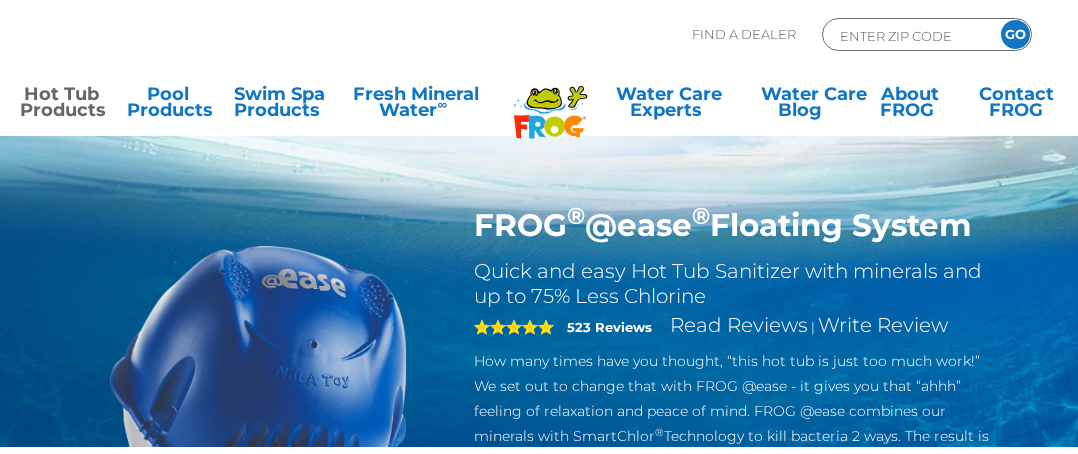 scroll, scrollTop: 0, scrollLeft: 0, axis: both 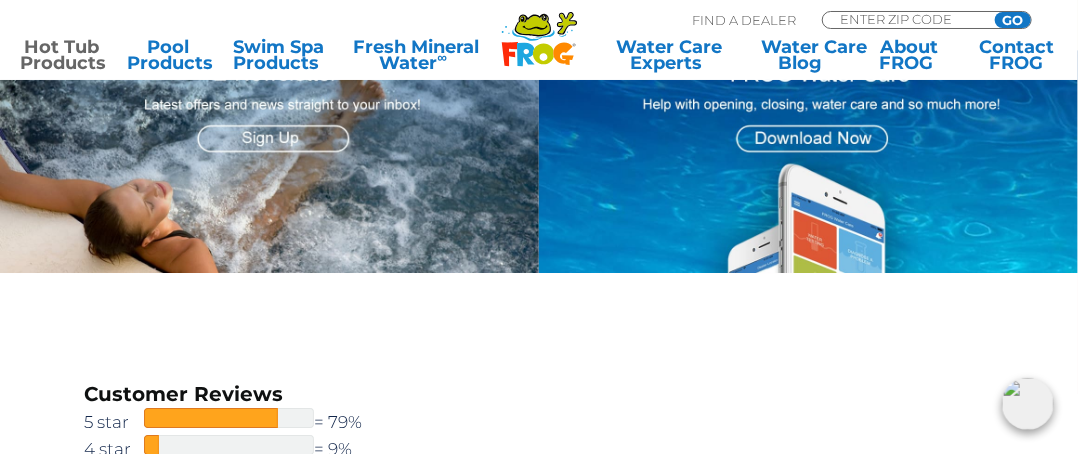 click at bounding box center (808, 161) 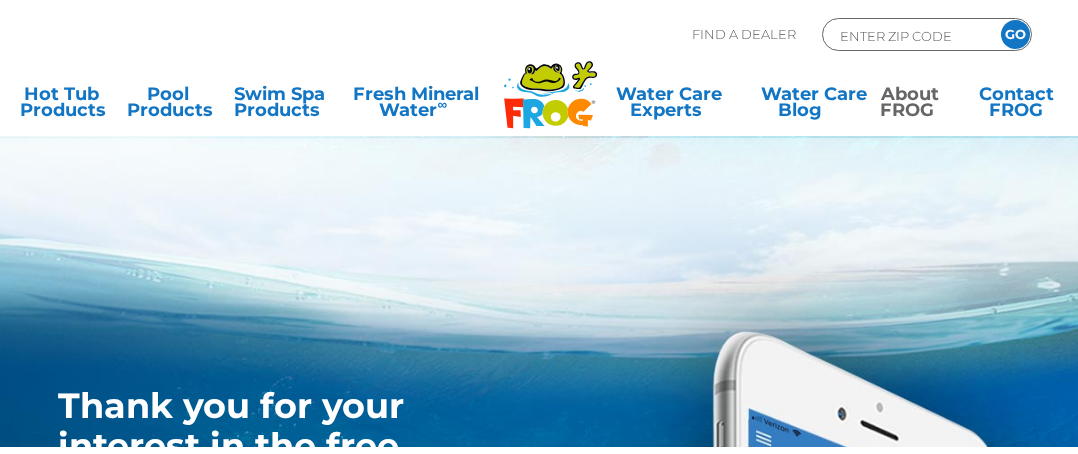 scroll, scrollTop: 0, scrollLeft: 0, axis: both 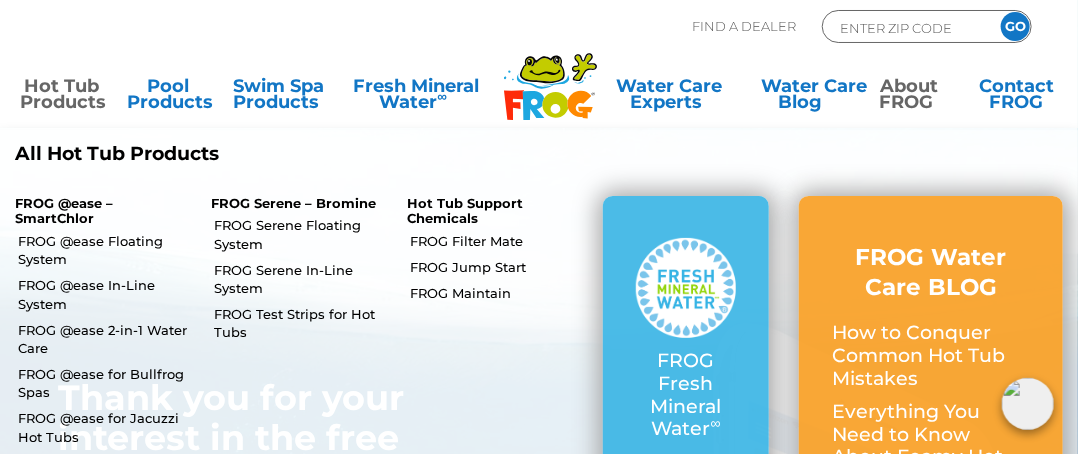 click on "Hot Tub  Products" at bounding box center [61, 98] 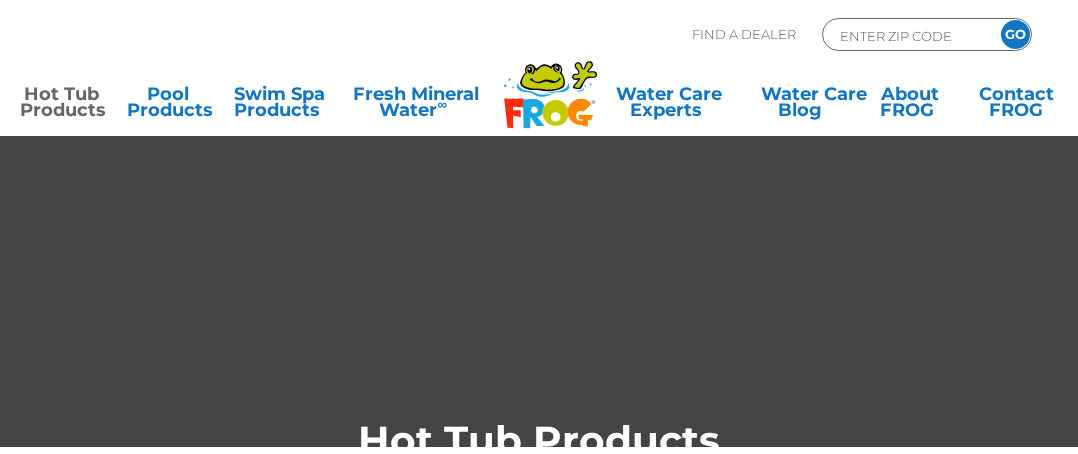 scroll, scrollTop: 0, scrollLeft: 0, axis: both 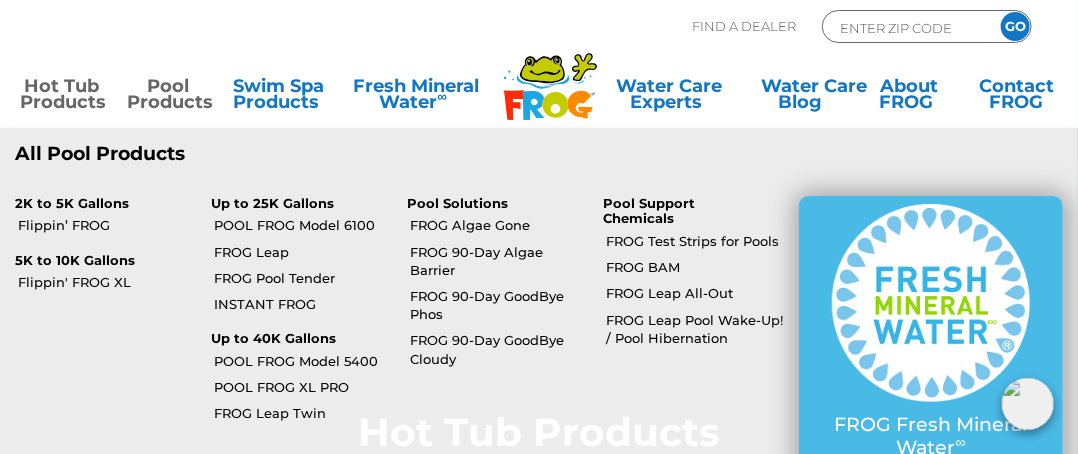 click on "Pool  Products" at bounding box center (168, 98) 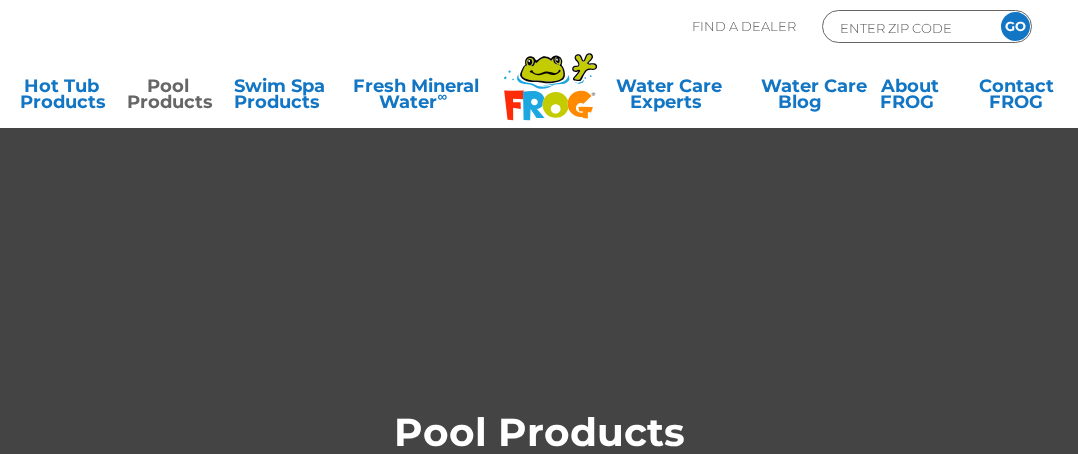 scroll, scrollTop: 0, scrollLeft: 0, axis: both 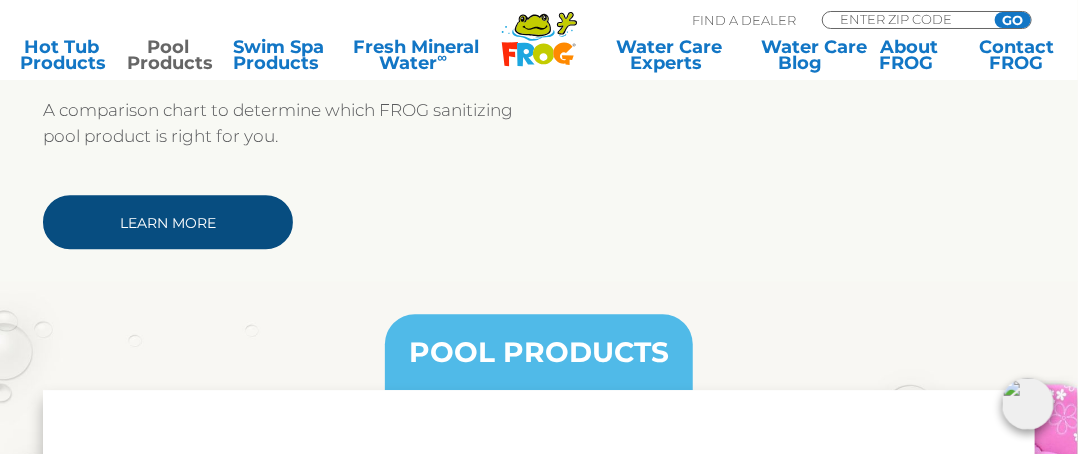 click on "Learn More" at bounding box center [168, 222] 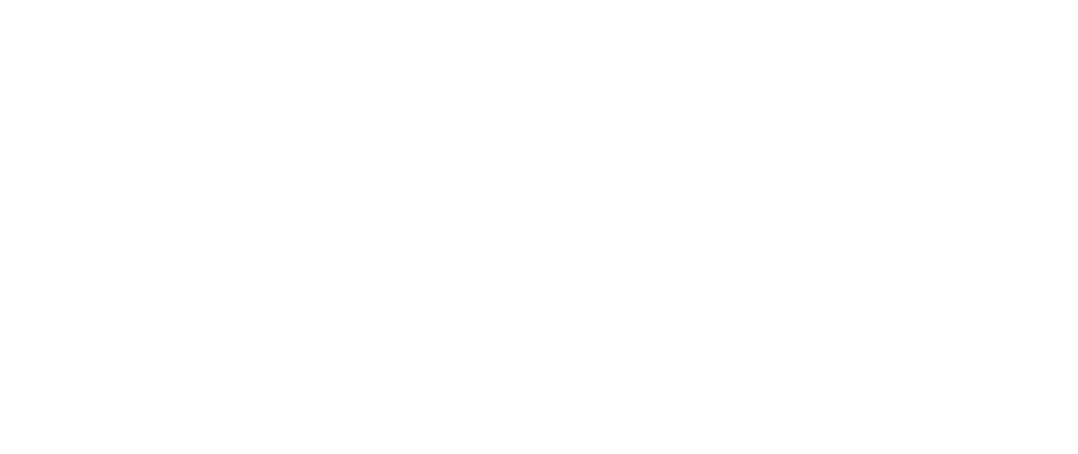 scroll, scrollTop: 0, scrollLeft: 0, axis: both 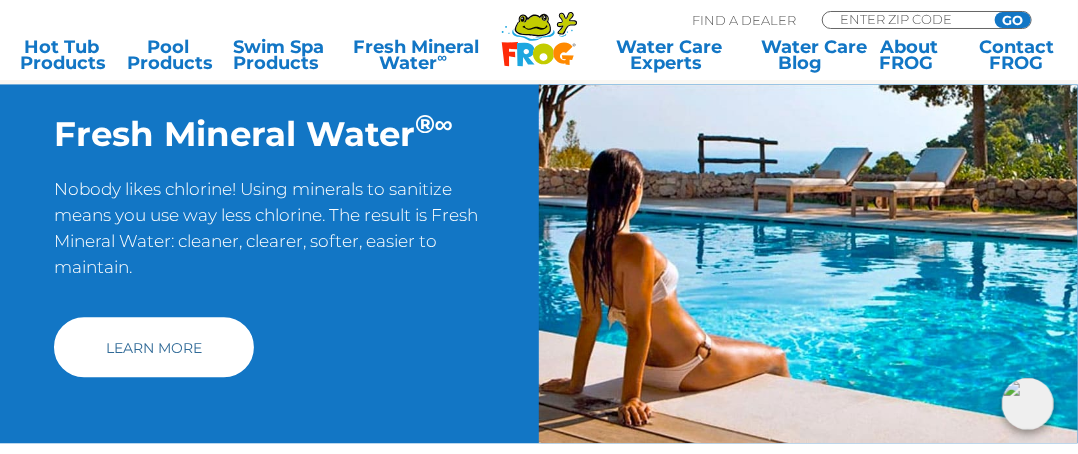 click on "Learn More" at bounding box center (154, 347) 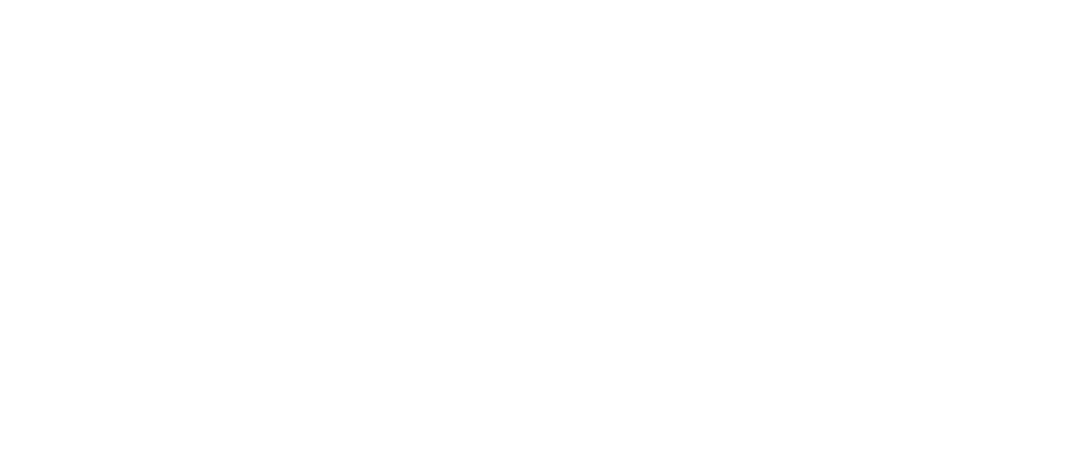 click at bounding box center (0, 0) 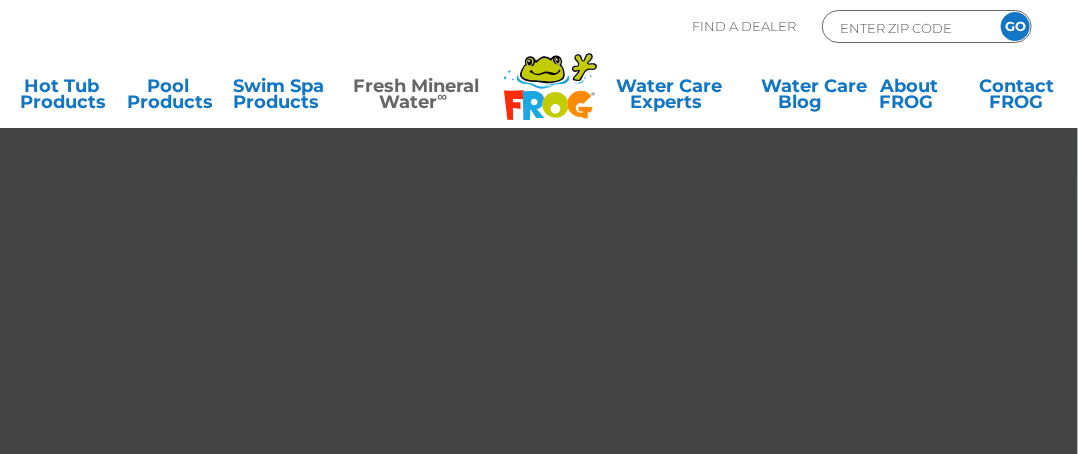 scroll, scrollTop: 0, scrollLeft: 0, axis: both 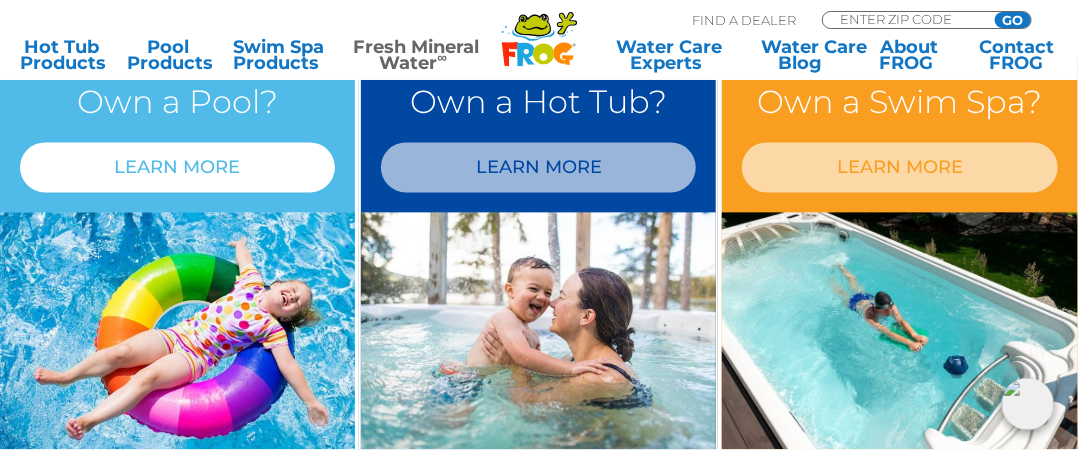 click on "LEARN MORE" at bounding box center (177, 167) 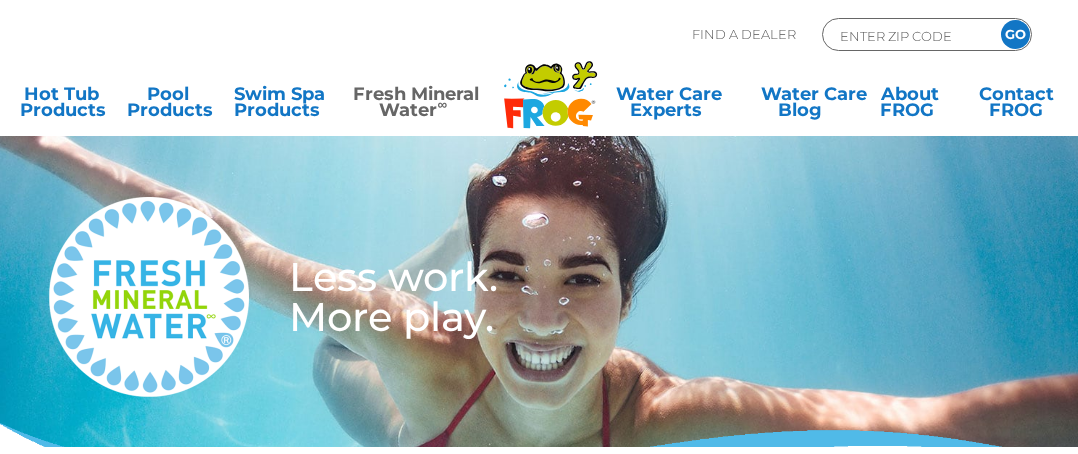 scroll, scrollTop: 0, scrollLeft: 0, axis: both 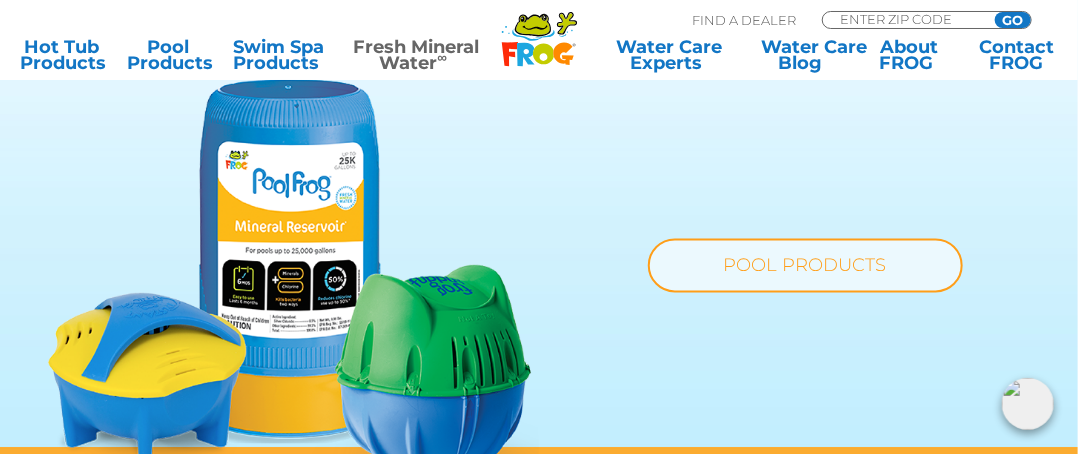 drag, startPoint x: 1086, startPoint y: 28, endPoint x: 1090, endPoint y: 223, distance: 195.04102 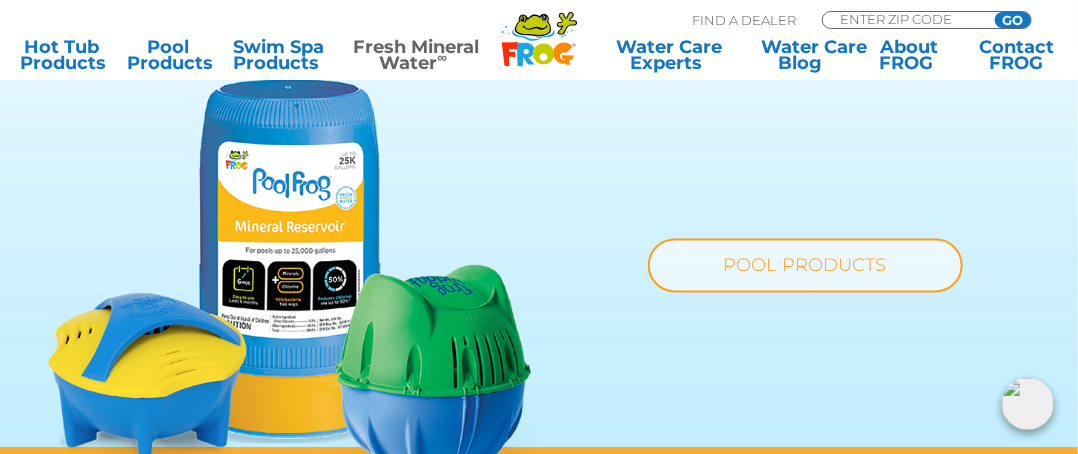 click on ".st130{clip-path:url(#SVGID_2_);fill-rule:evenodd;clip-rule:evenodd;fill:#C3CC00;}
.st131{clip-path:url(#SVGID_2_);fill-rule:evenodd;clip-rule:evenodd;fill:#070606;}
.st132{clip-path:url(#SVGID_2_);fill:#FE2B09;}
.st133{clip-path:url(#SVGID_2_);fill:#1DA7E0;}
.st134{clip-path:url(#SVGID_2_);fill:#C3CC00;}
.st135{clip-path:url(#SVGID_2_);fill:#FF8900;}
.st136{clip-path:url(#SVGID_2_);fill-rule:evenodd;clip-rule:evenodd;fill:#1DA7E0;}
.st137{clip-path:url(#SVGID_2_);fill:#4D4D4D;}
.st138{clip-path:url(#SVGID_2_);fill-rule:evenodd;clip-rule:evenodd;fill:#FFFFFF;}
.st139{clip-path:url(#SVGID_2_);fill:#070606;}
Find A Dealer
ENTER ZIP CODE GO" at bounding box center [539, -1091] 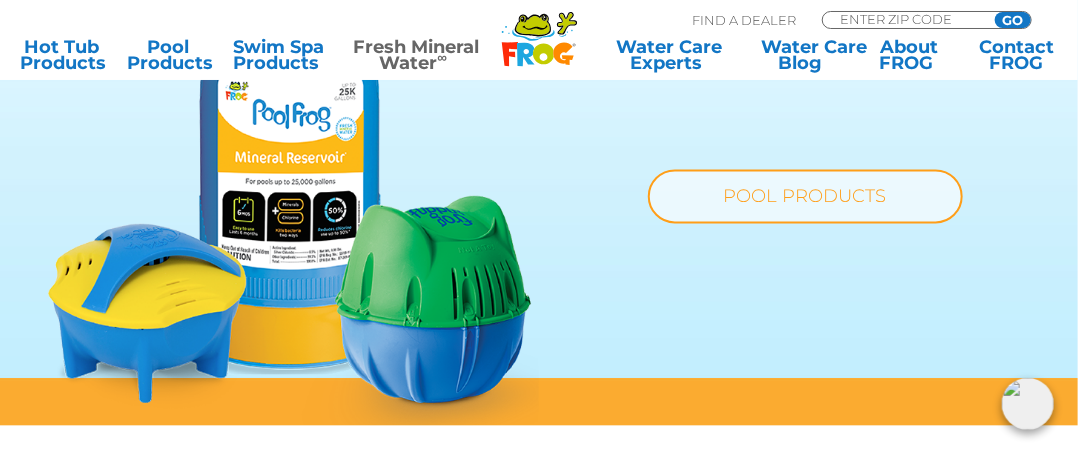 scroll, scrollTop: 1372, scrollLeft: 0, axis: vertical 